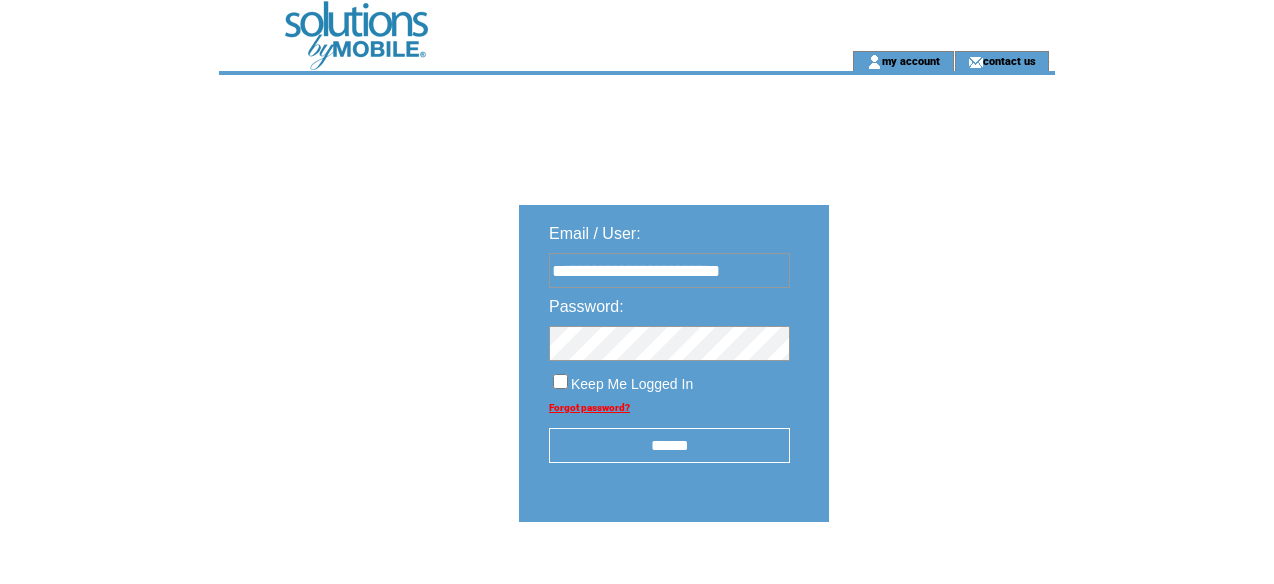 scroll, scrollTop: 0, scrollLeft: 0, axis: both 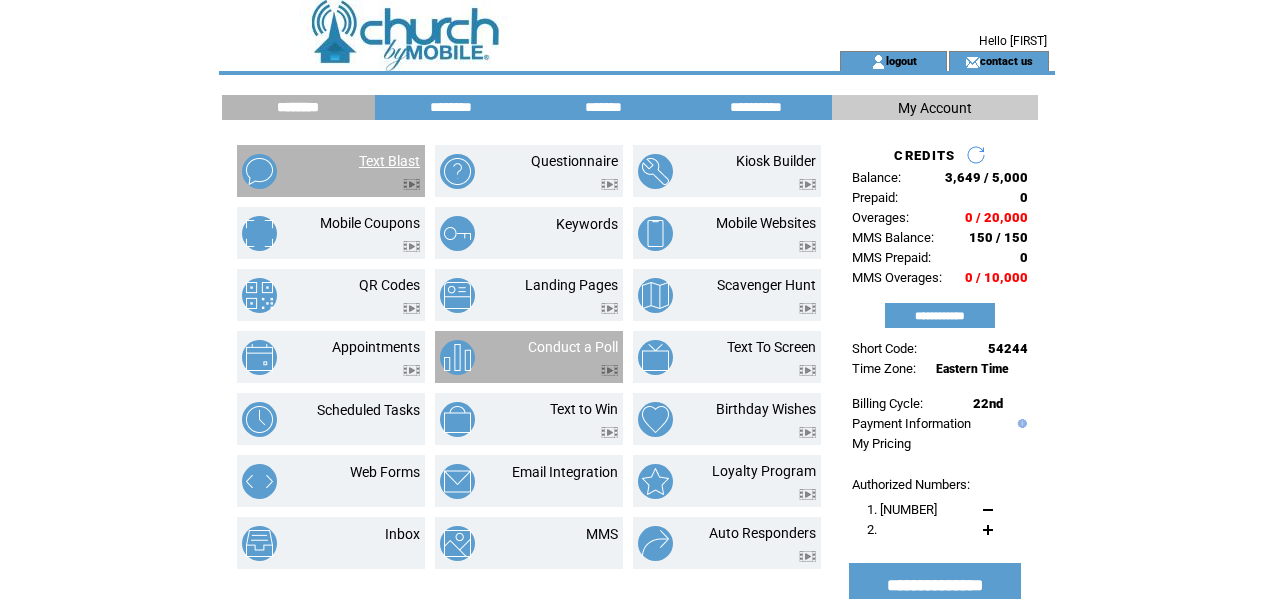 click on "Text Blast" at bounding box center (389, 161) 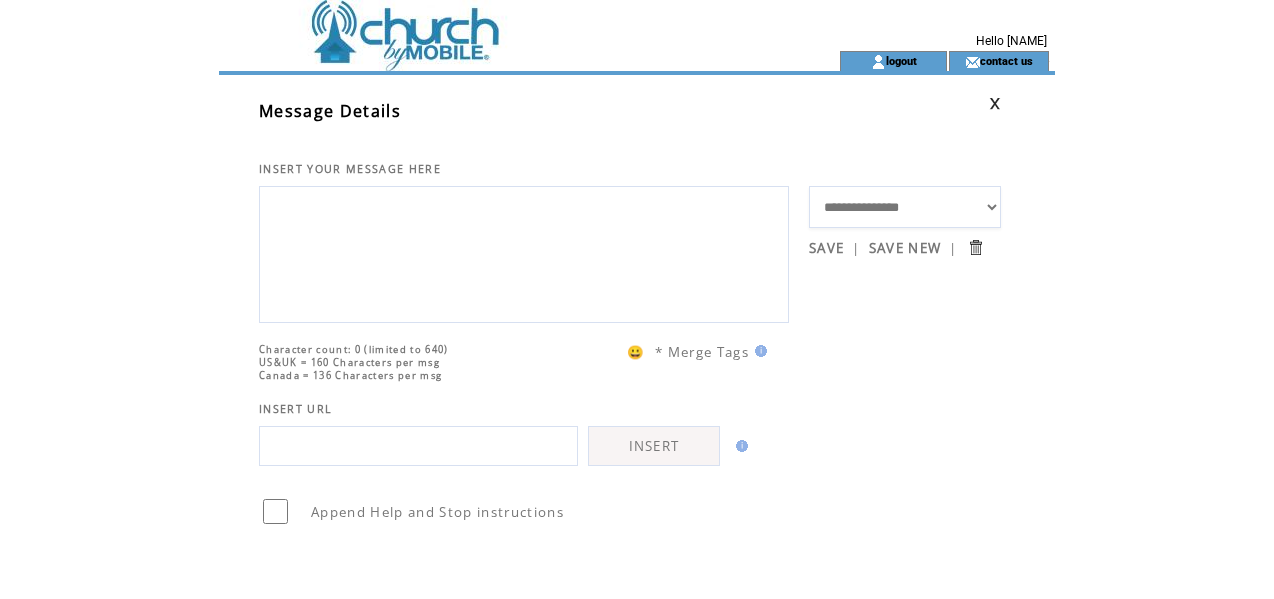 scroll, scrollTop: 0, scrollLeft: 0, axis: both 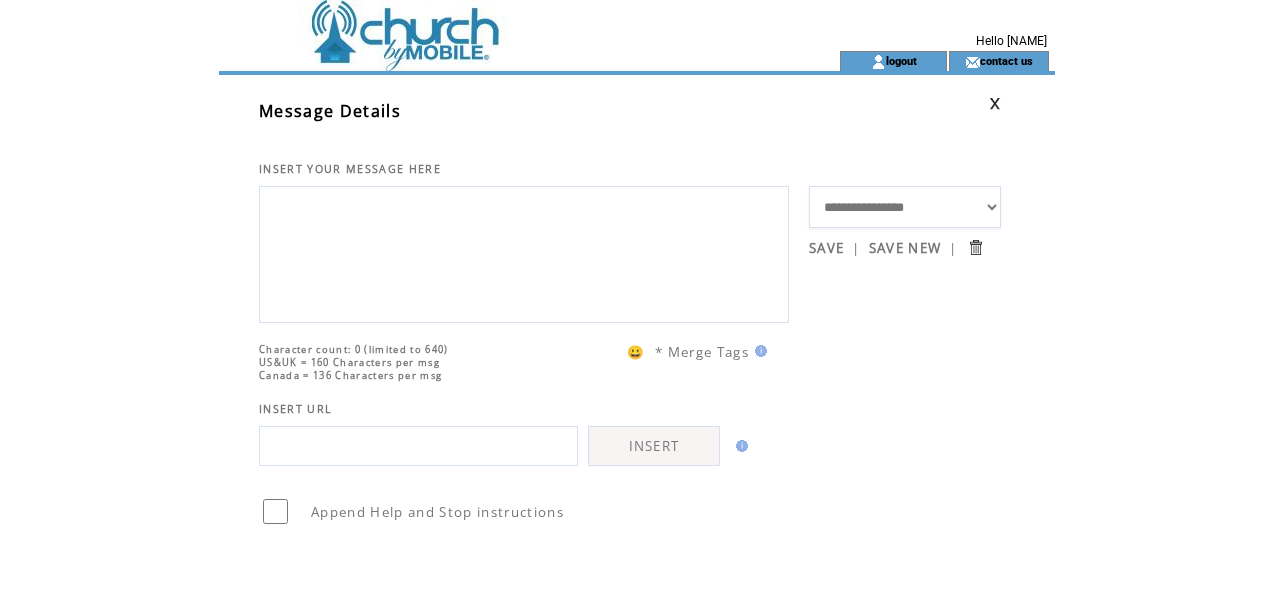 click on "**********" at bounding box center (905, 207) 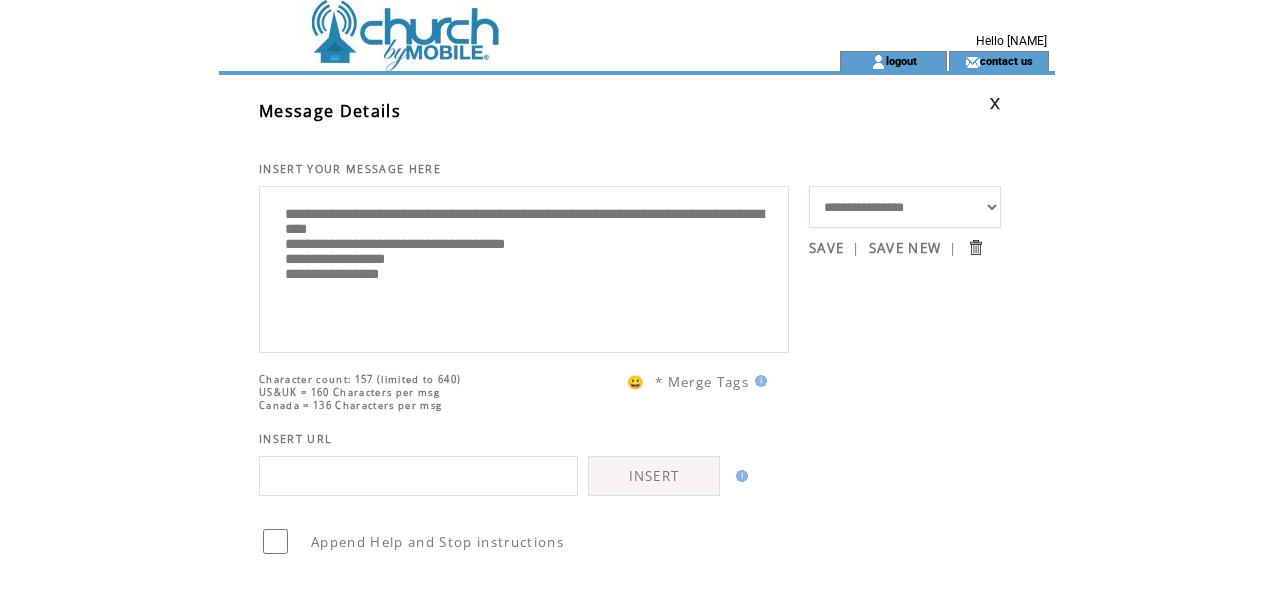 click at bounding box center (418, 476) 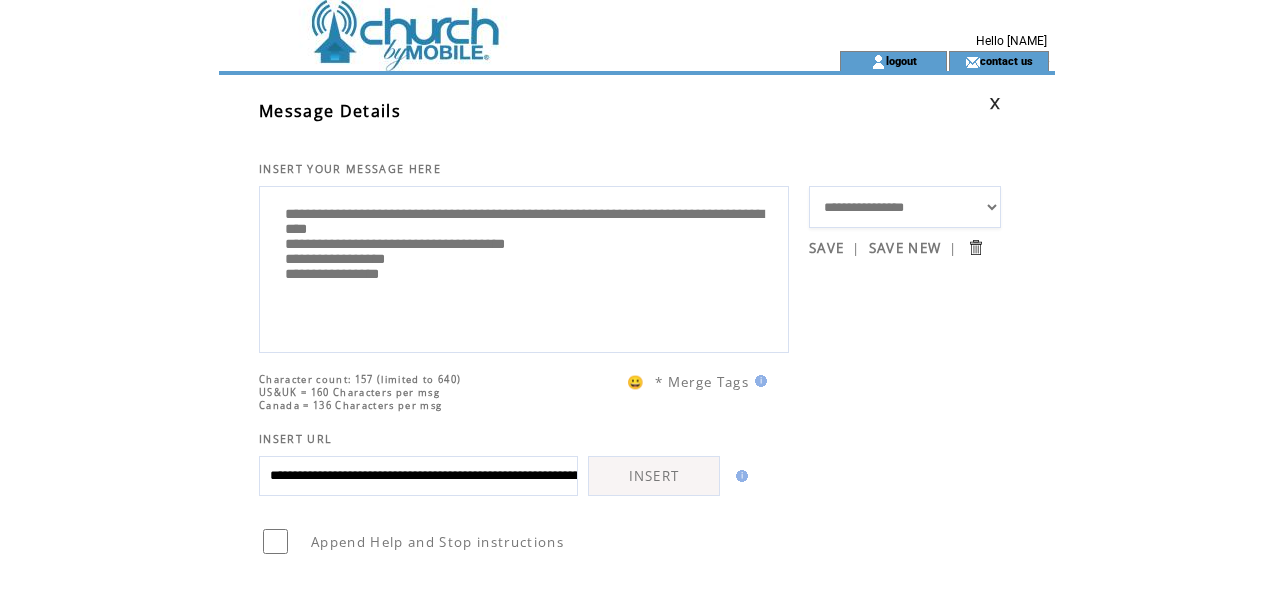 scroll, scrollTop: 0, scrollLeft: 319, axis: horizontal 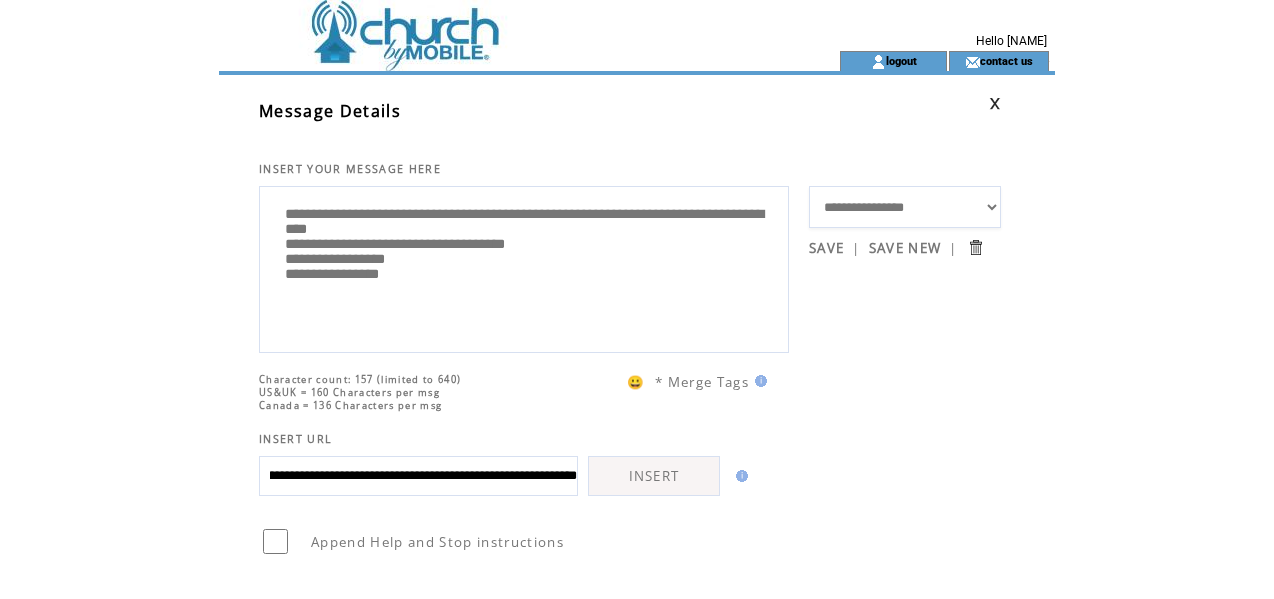 type on "**********" 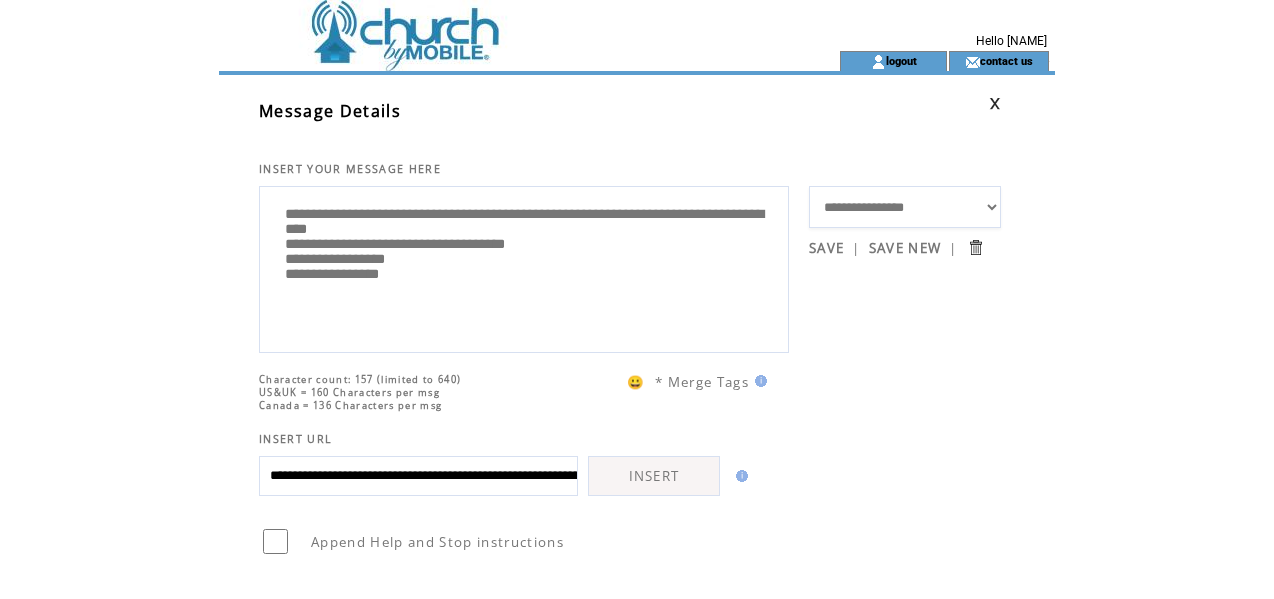 click on "**********" at bounding box center (524, 267) 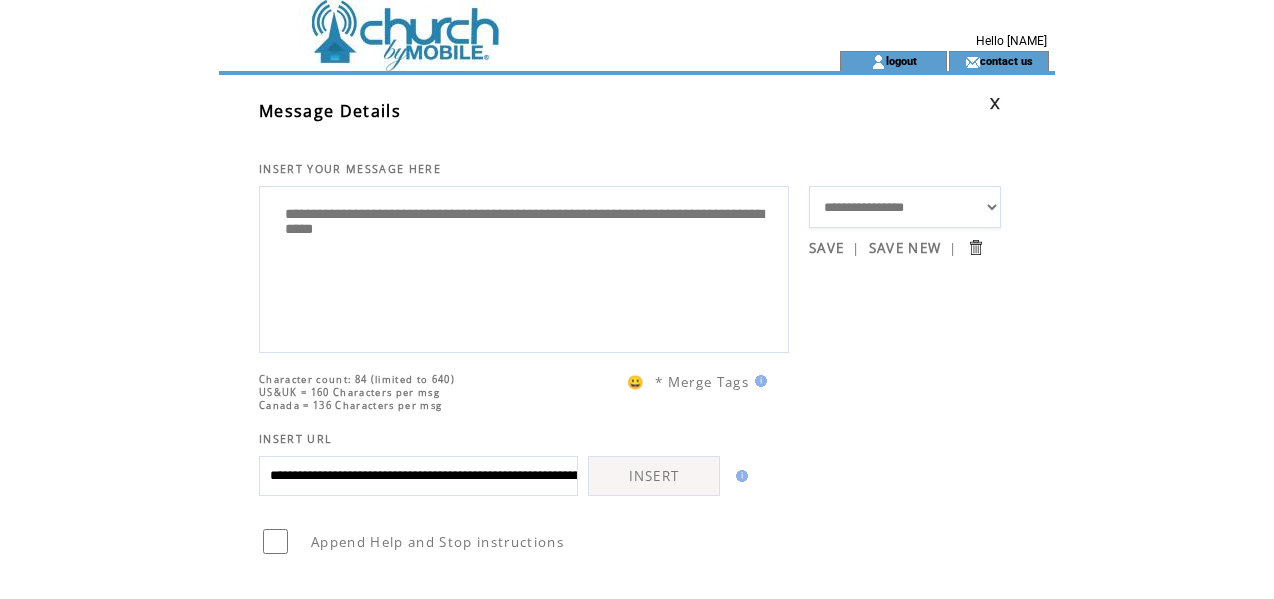 type on "**********" 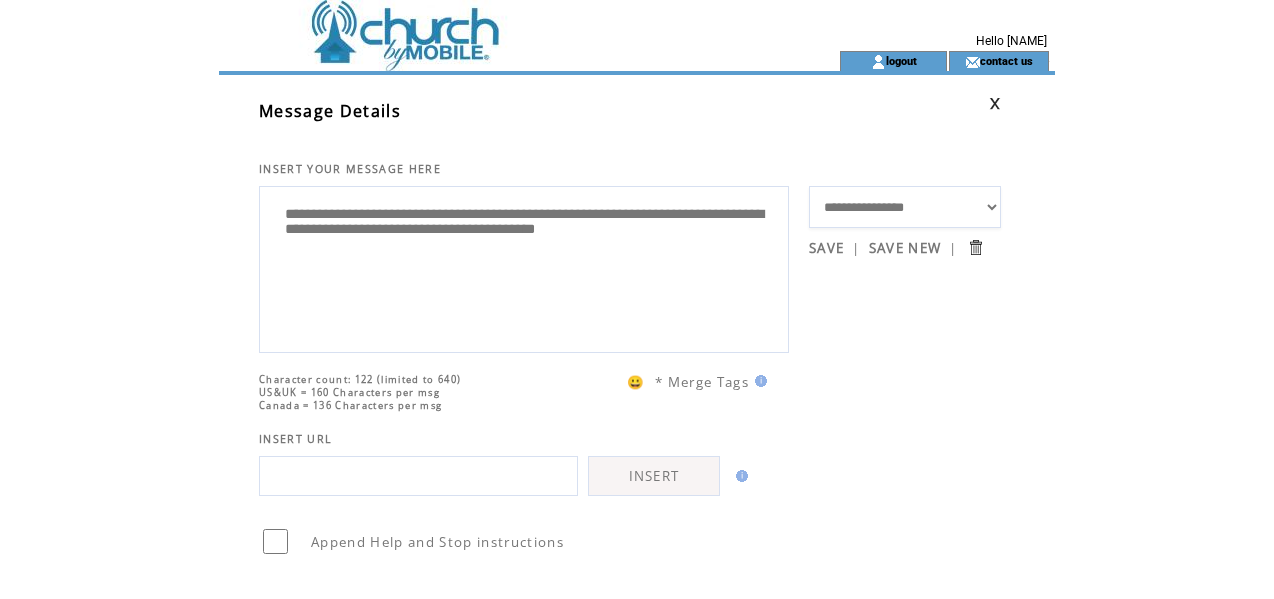 scroll, scrollTop: 0, scrollLeft: 0, axis: both 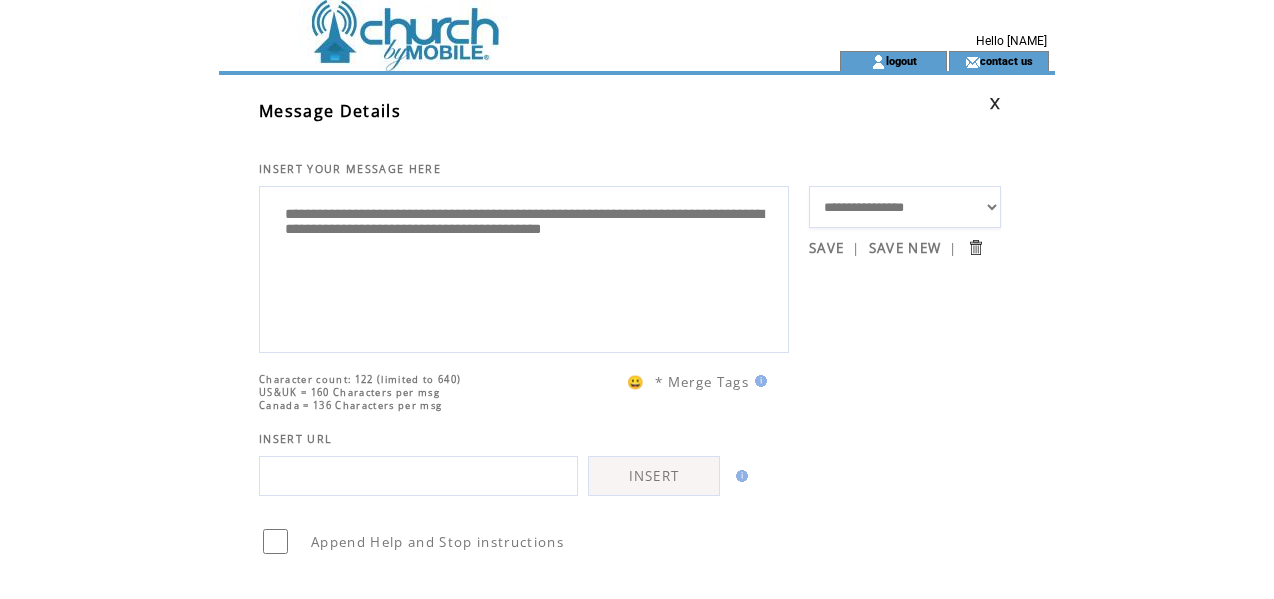 paste on "**********" 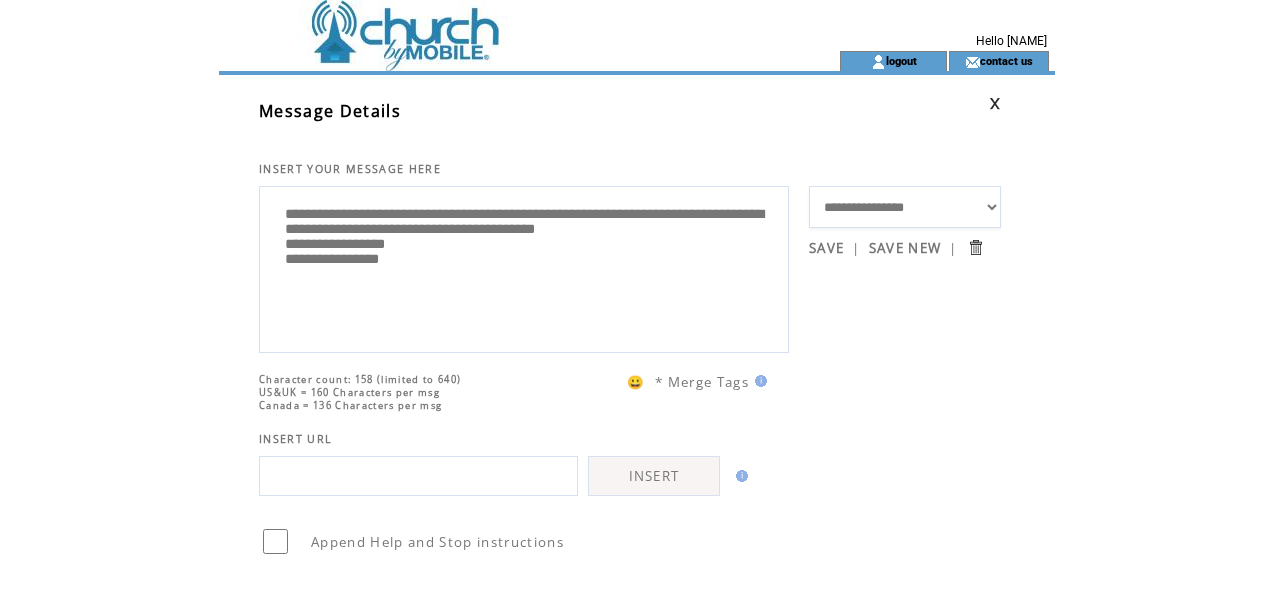drag, startPoint x: 441, startPoint y: 303, endPoint x: 289, endPoint y: 214, distance: 176.13914 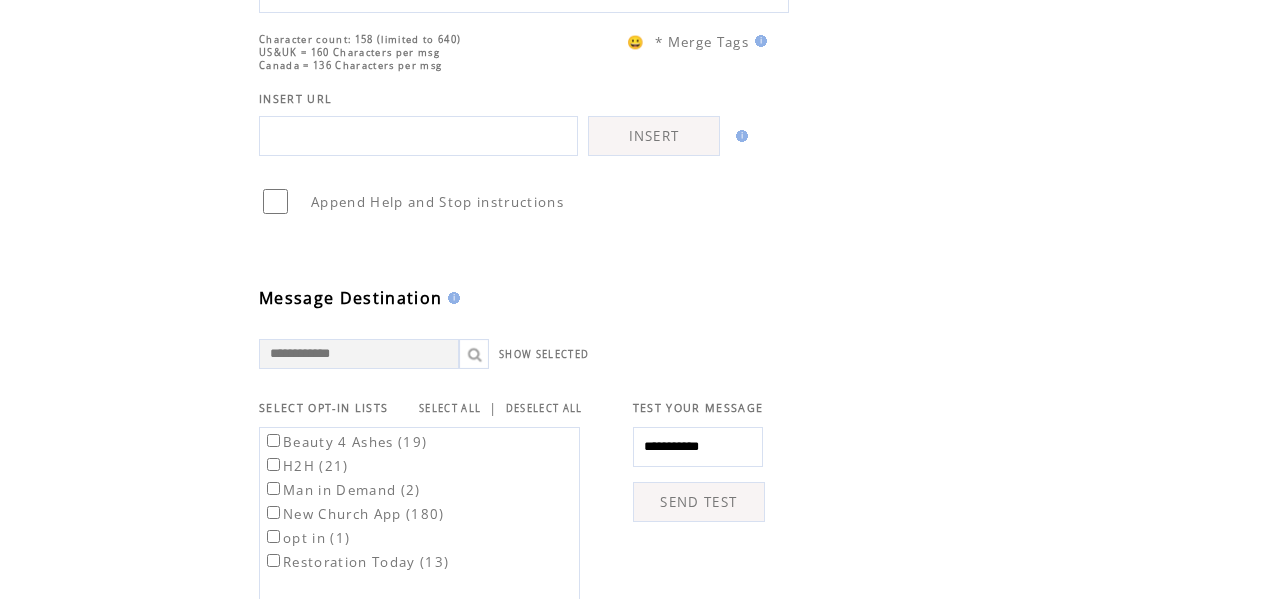 scroll, scrollTop: 400, scrollLeft: 0, axis: vertical 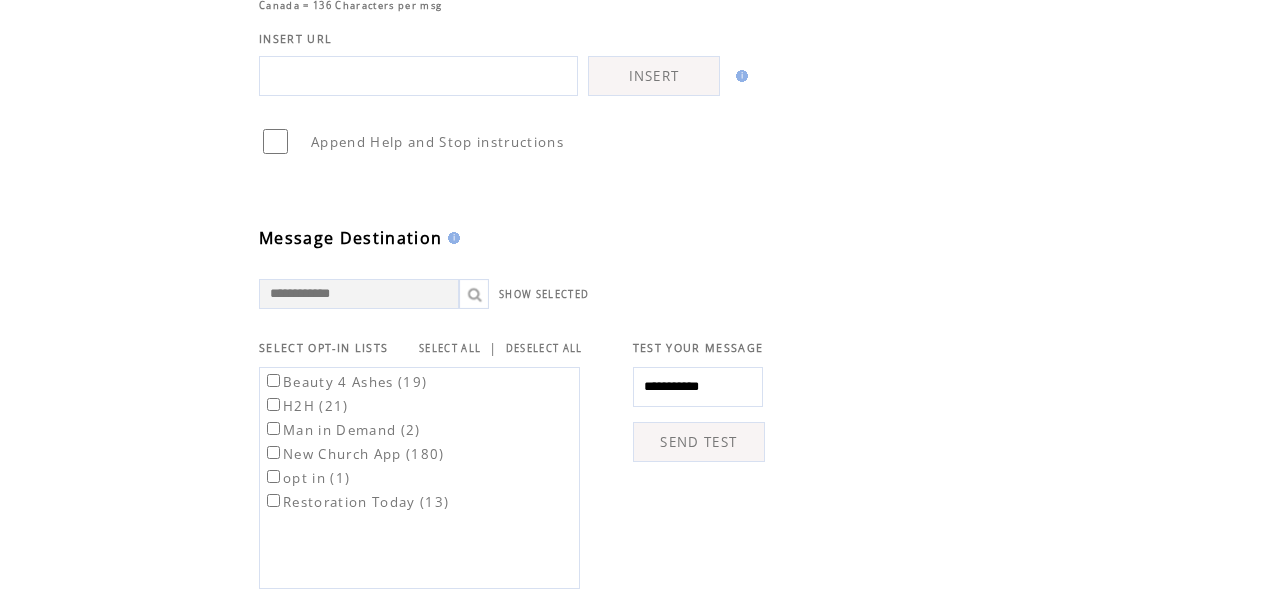 type on "**********" 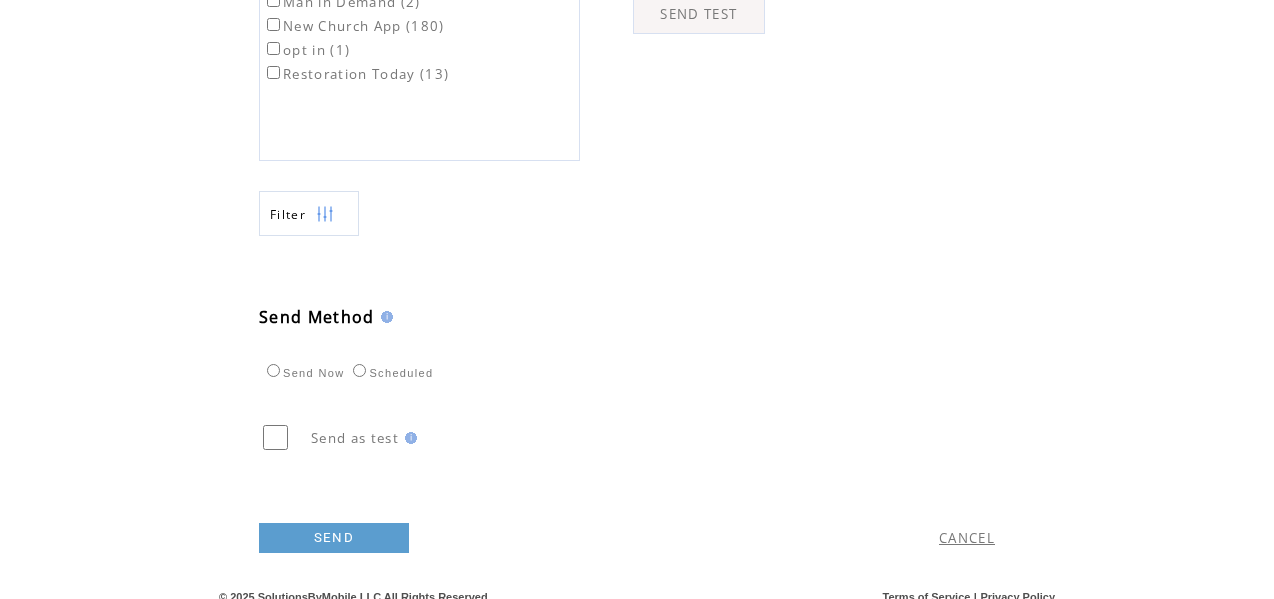 scroll, scrollTop: 842, scrollLeft: 0, axis: vertical 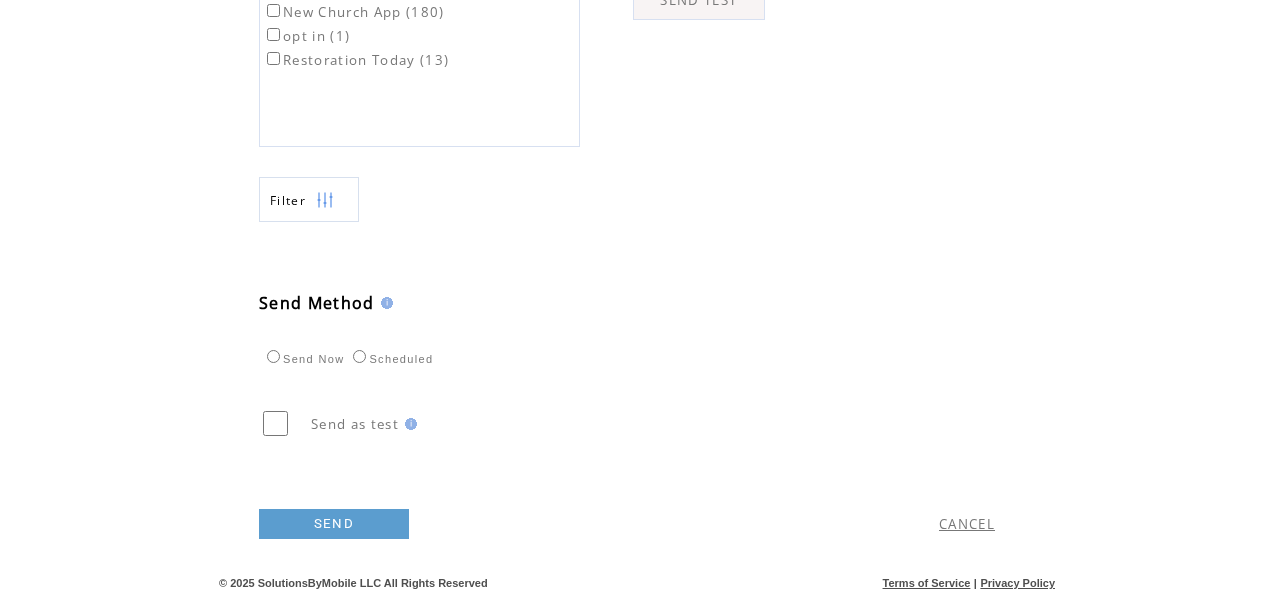 click on "SEND" at bounding box center (334, 524) 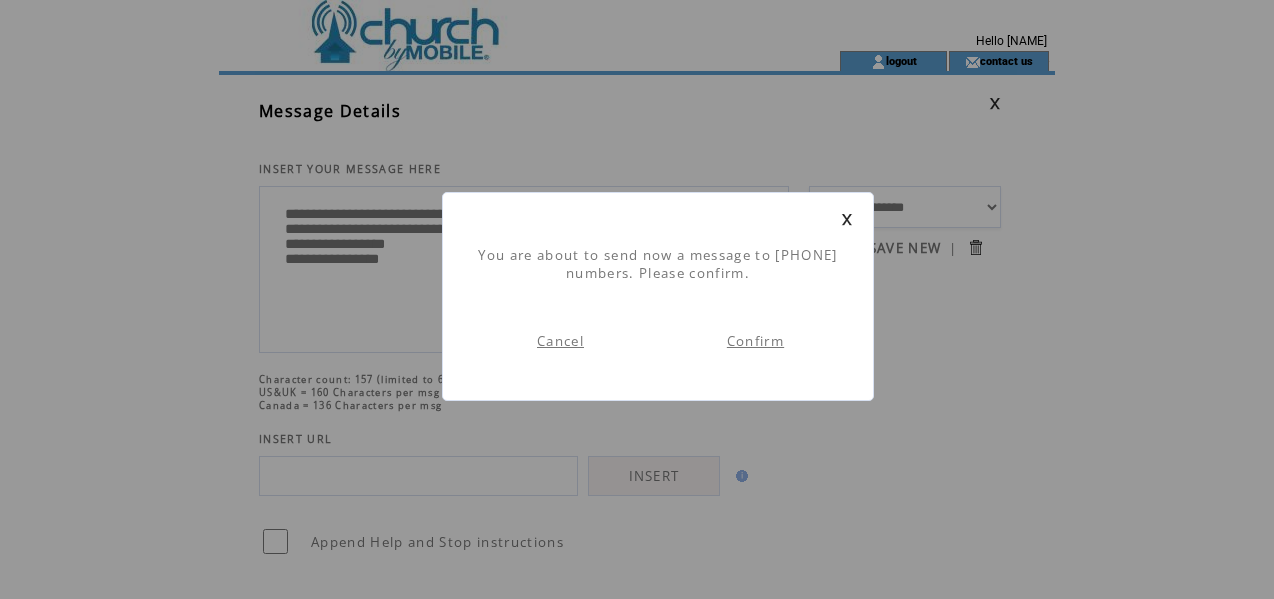 scroll, scrollTop: 1, scrollLeft: 0, axis: vertical 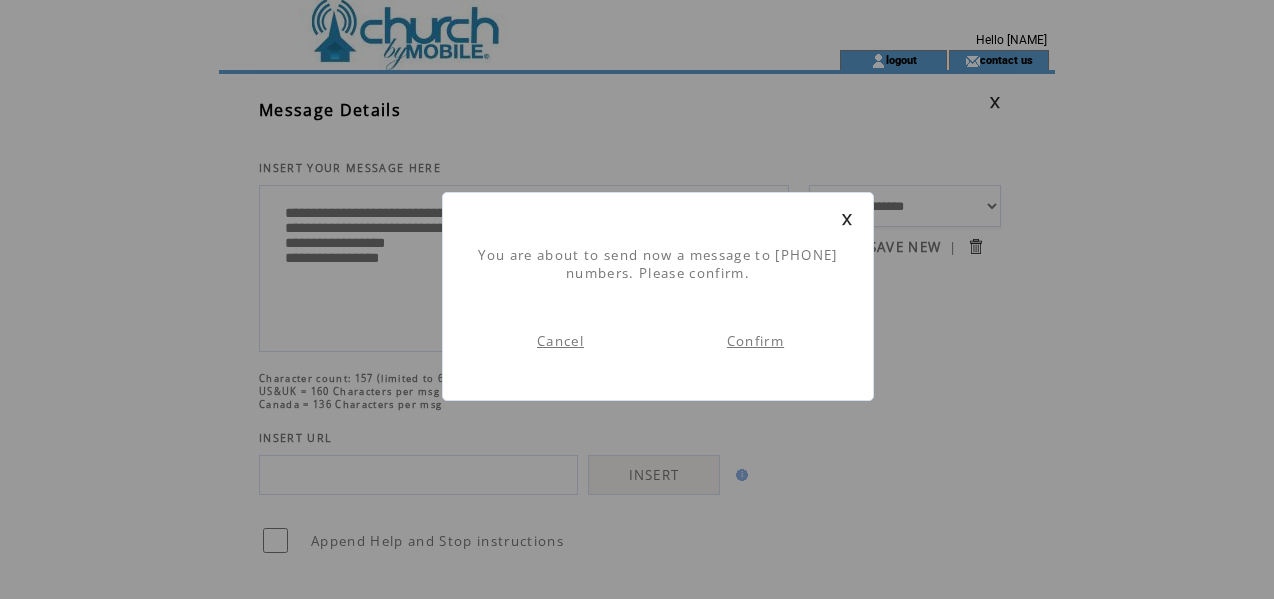 click on "Confirm" at bounding box center (755, 341) 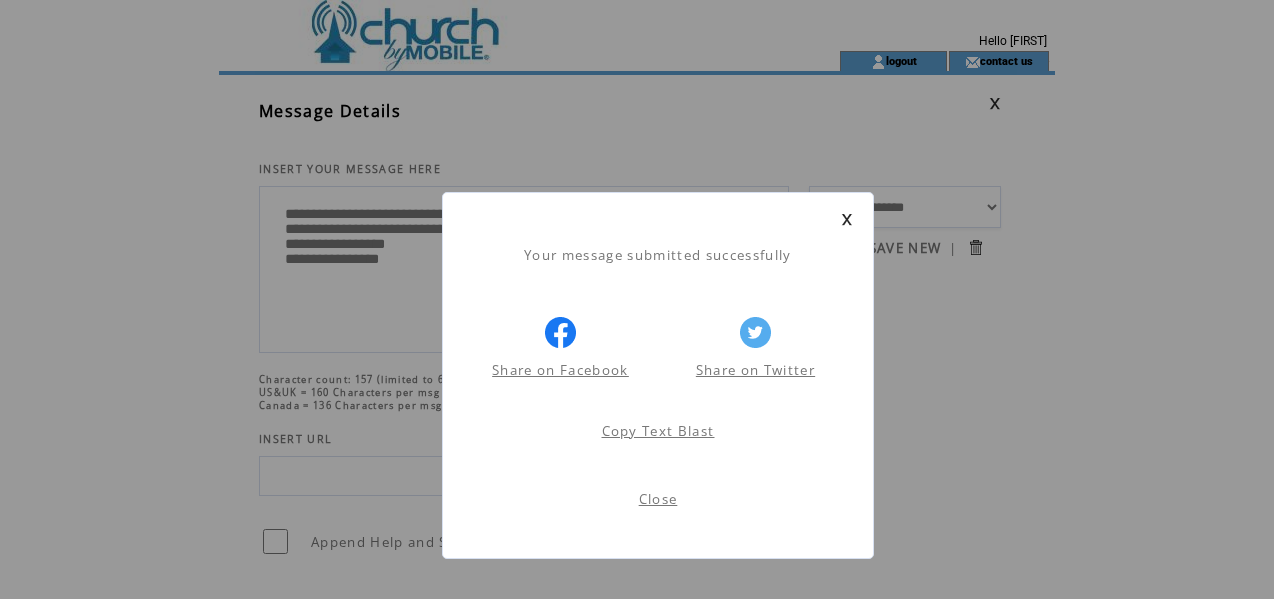 scroll, scrollTop: 1, scrollLeft: 0, axis: vertical 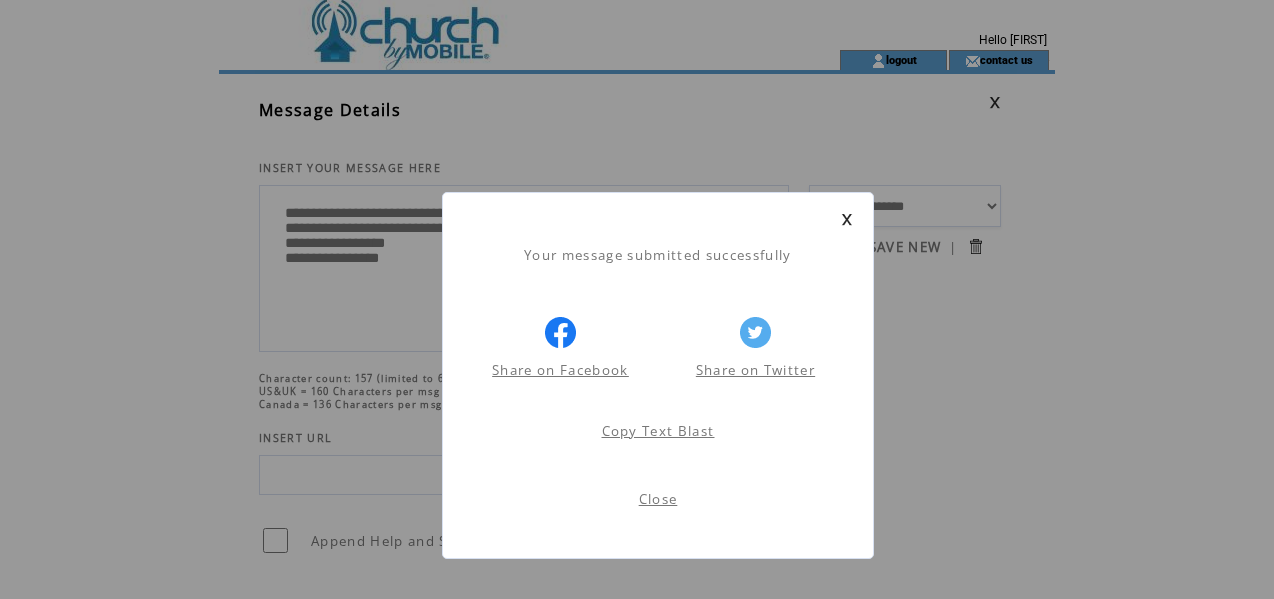 click on "Close" at bounding box center (658, 499) 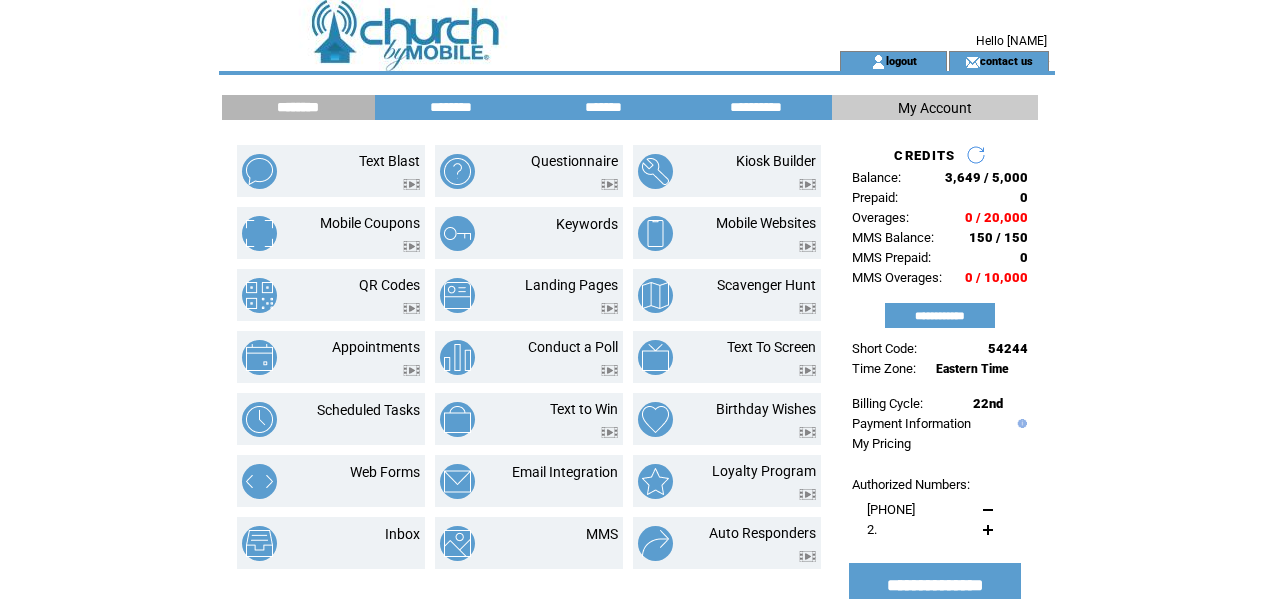 scroll, scrollTop: 0, scrollLeft: 0, axis: both 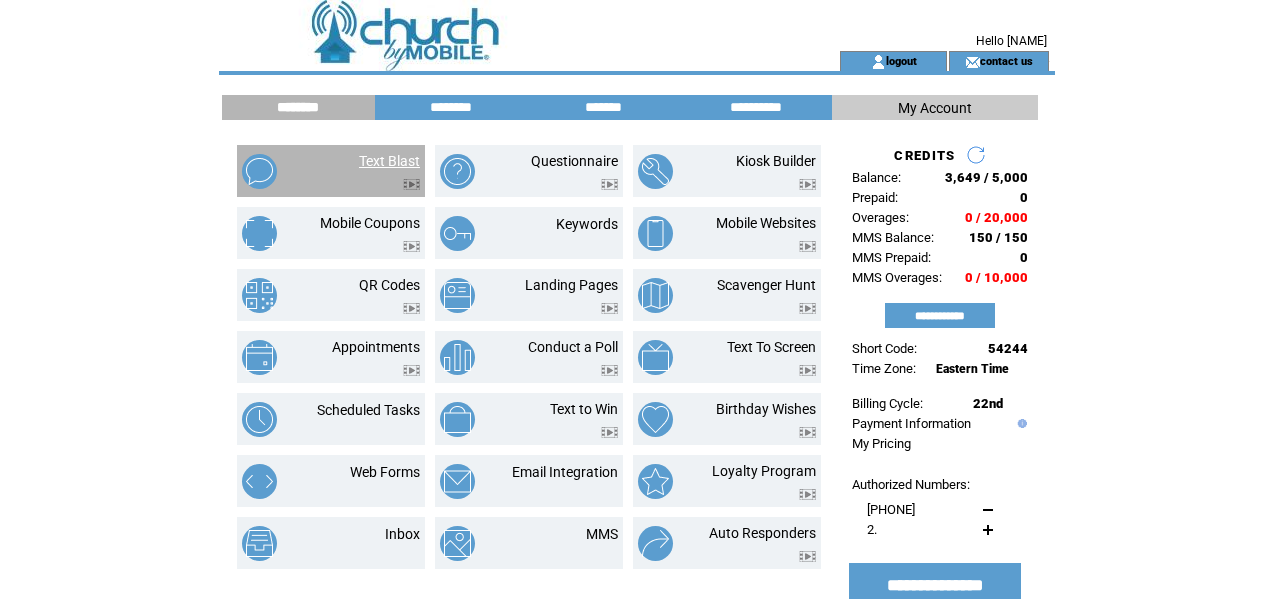 click on "Text Blast" at bounding box center (389, 161) 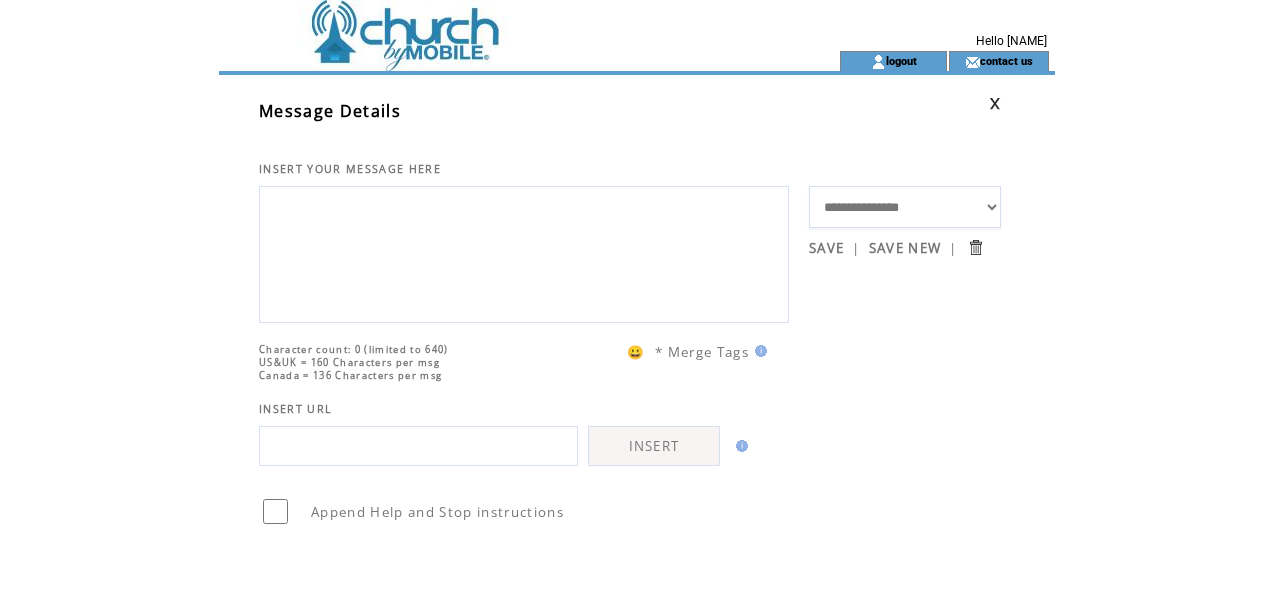 scroll, scrollTop: 0, scrollLeft: 0, axis: both 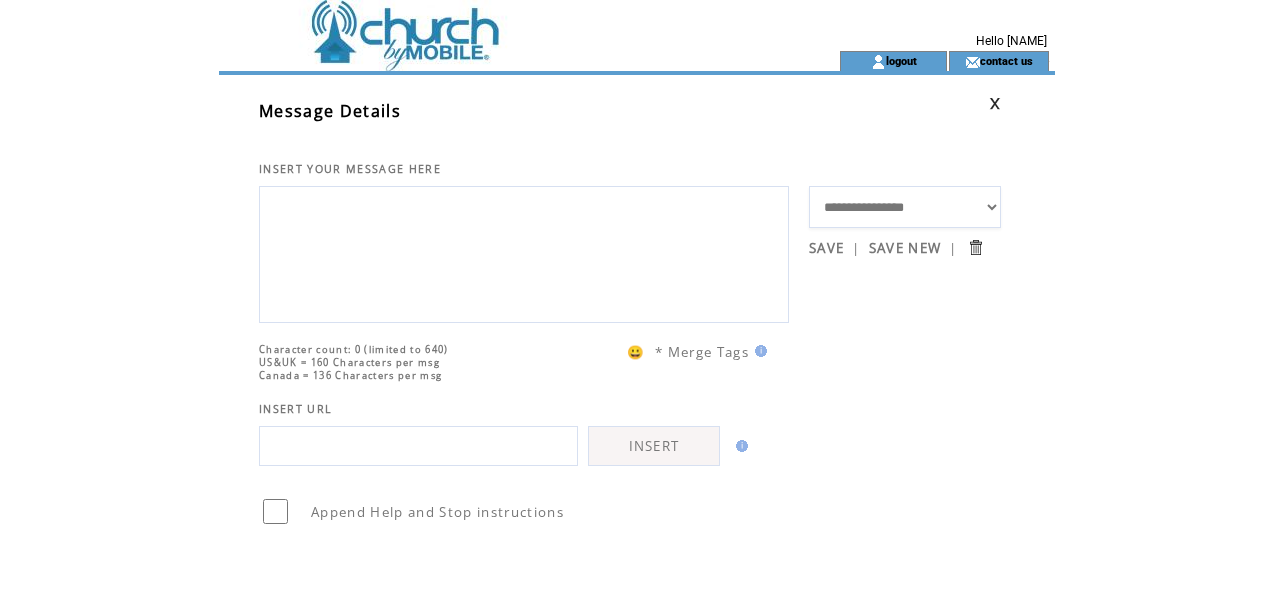 click on "**********" at bounding box center (905, 207) 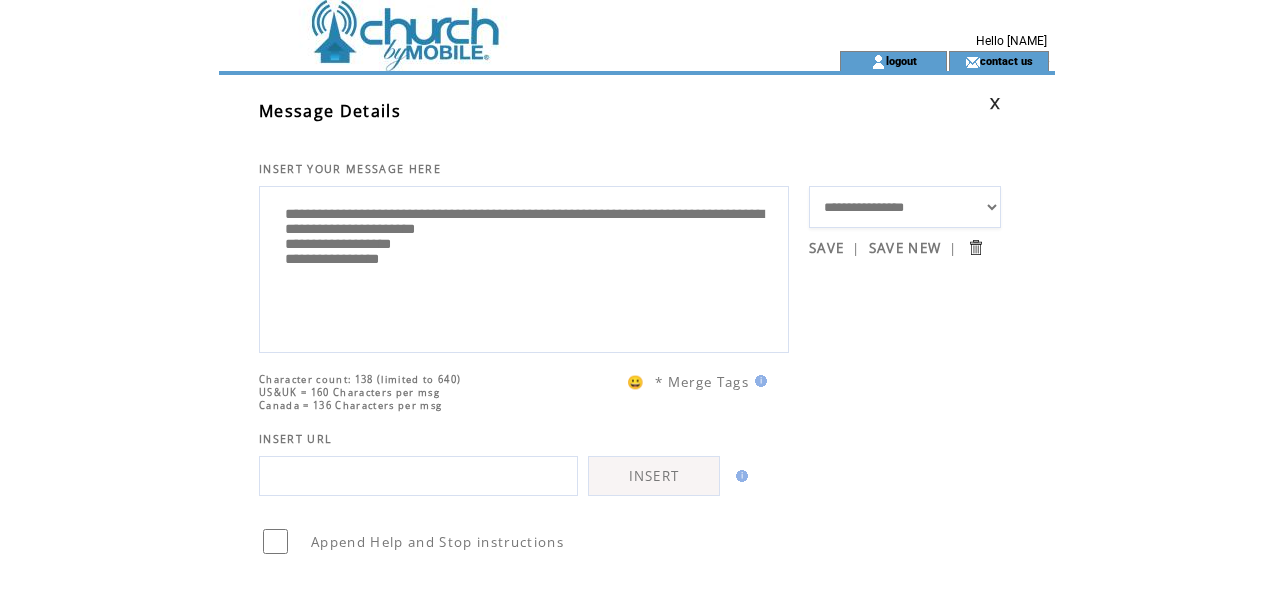 click on "**********" at bounding box center (524, 267) 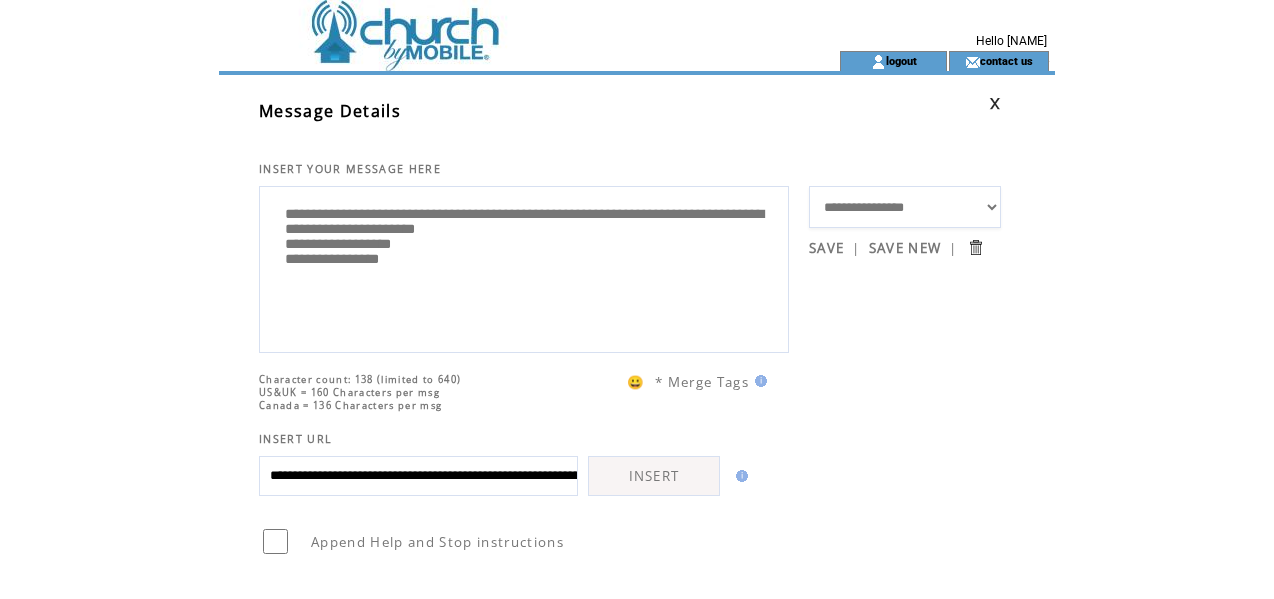 scroll, scrollTop: 0, scrollLeft: 340, axis: horizontal 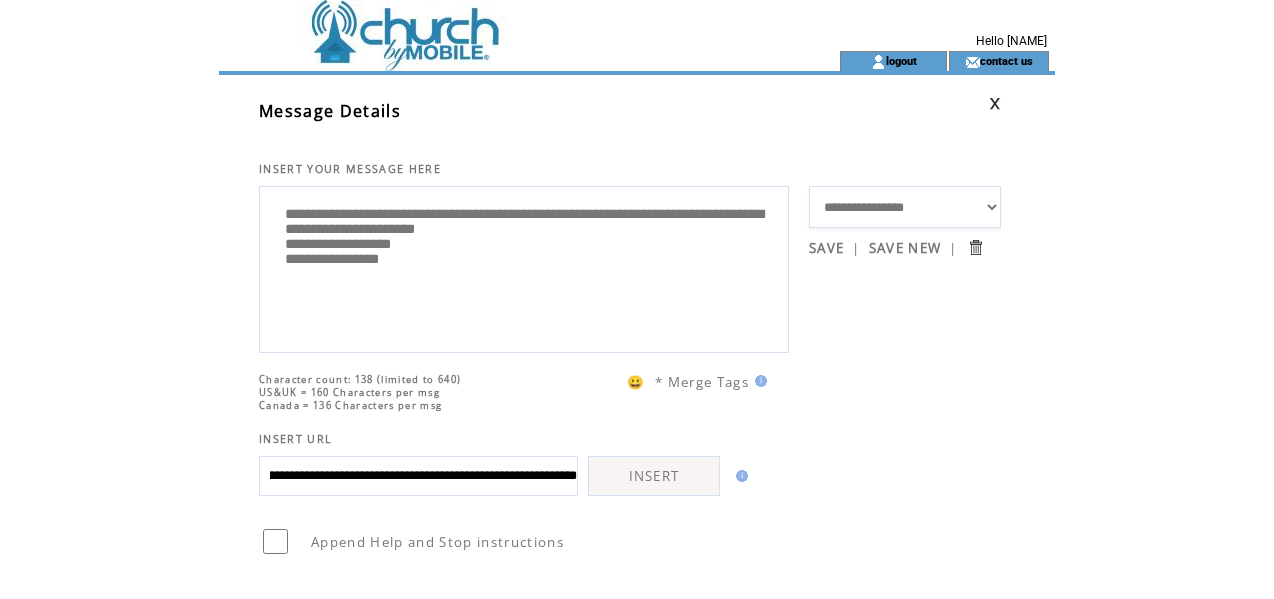 type on "**********" 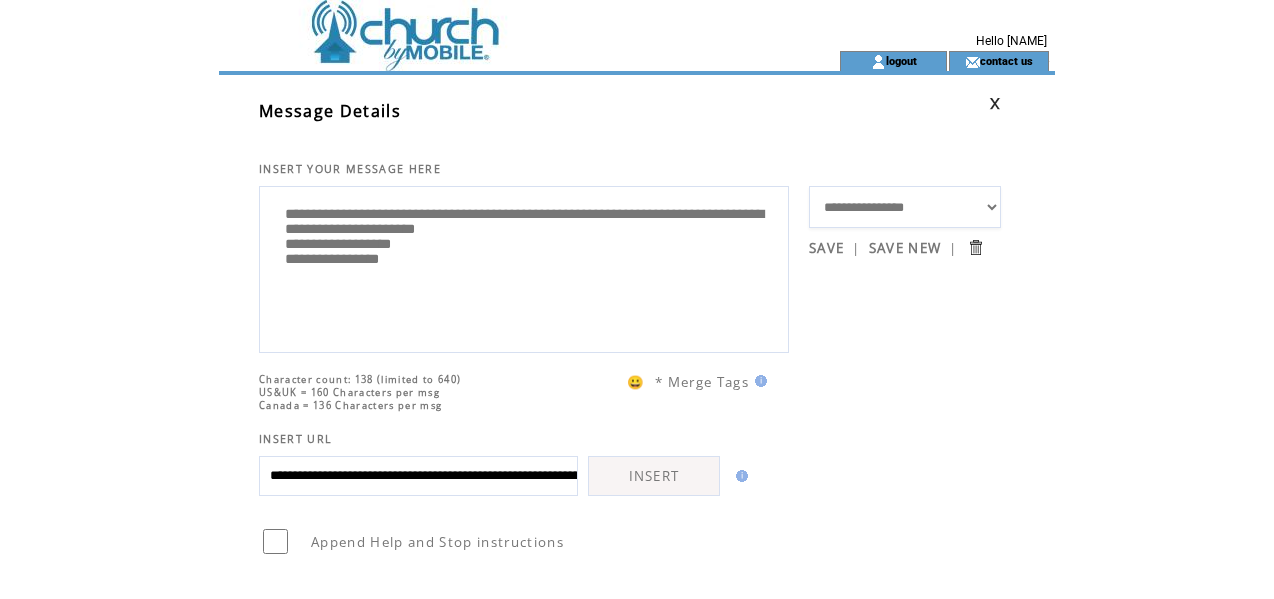 drag, startPoint x: 406, startPoint y: 242, endPoint x: 444, endPoint y: 288, distance: 59.665737 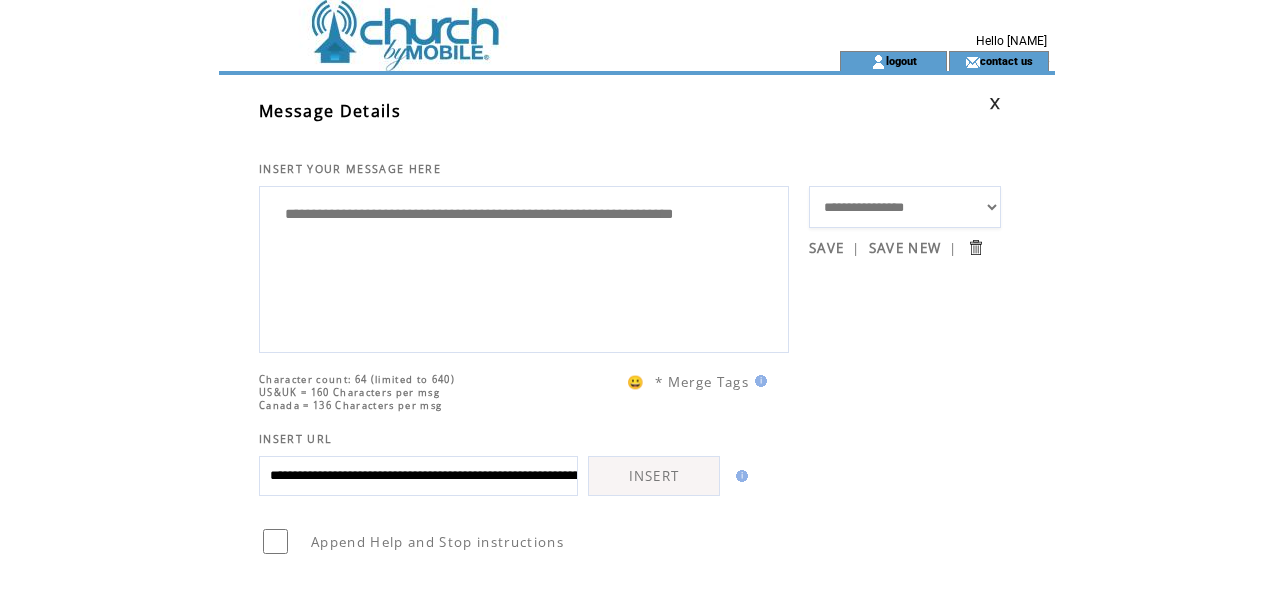 type on "**********" 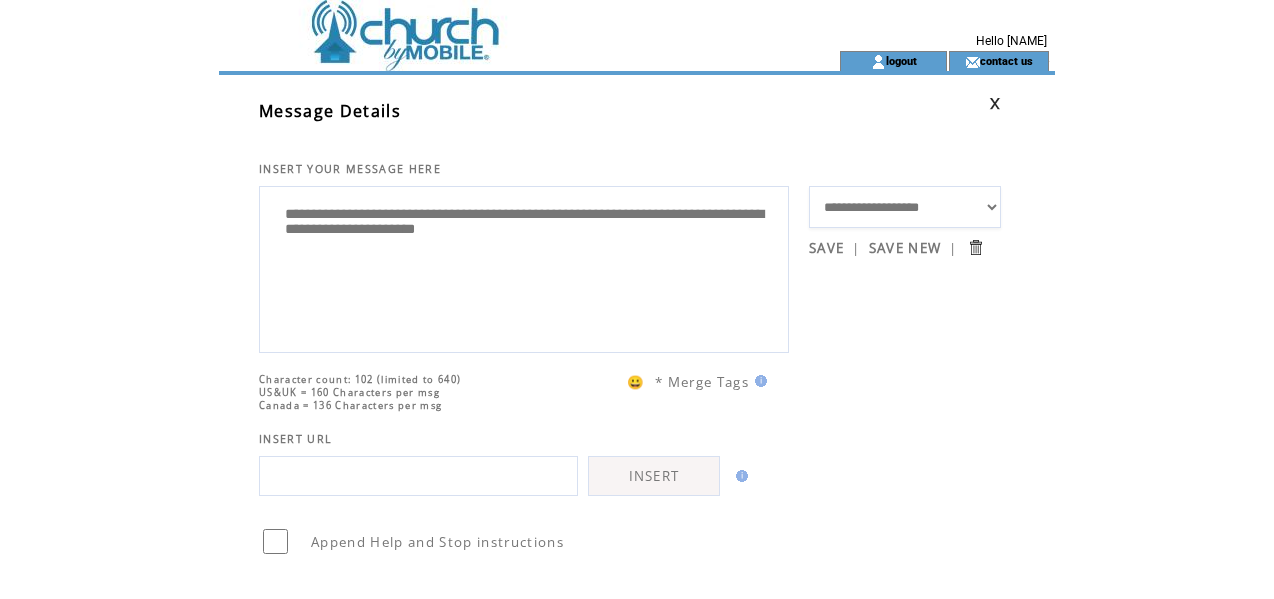 scroll, scrollTop: 0, scrollLeft: 0, axis: both 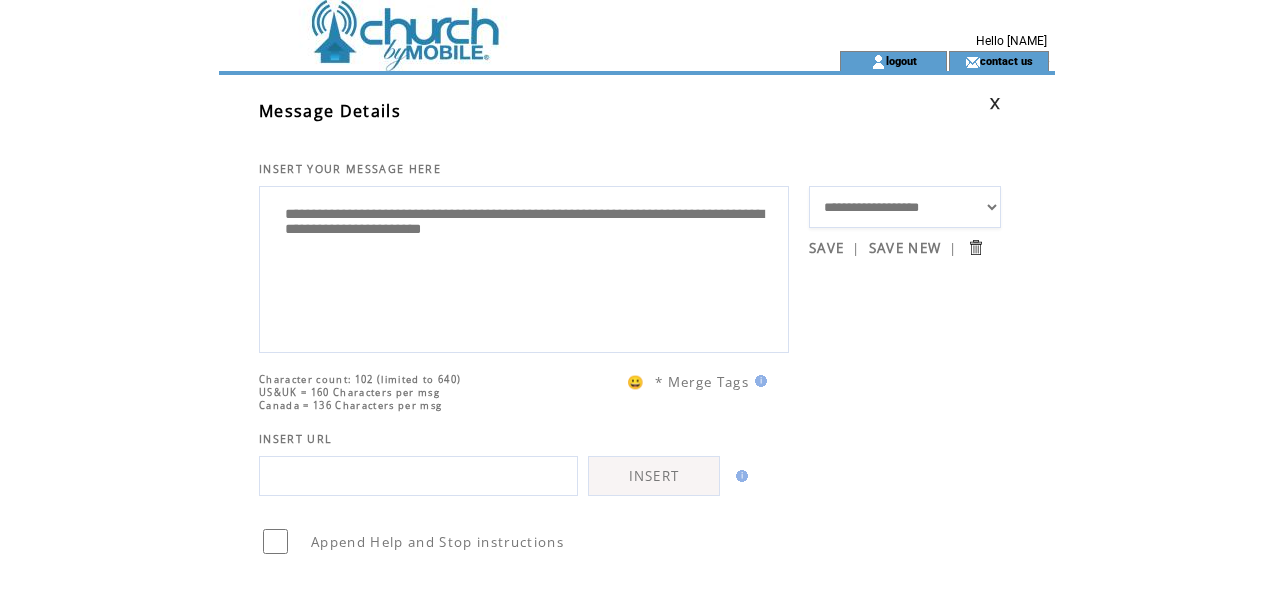 click on "**********" at bounding box center (524, 267) 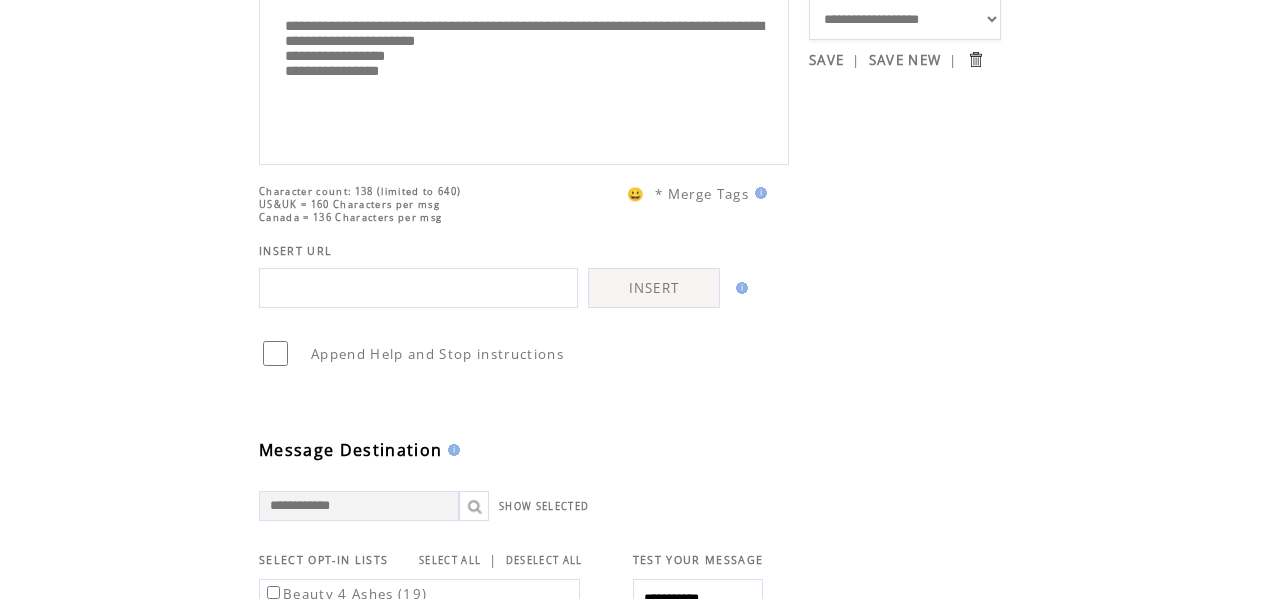 scroll, scrollTop: 400, scrollLeft: 0, axis: vertical 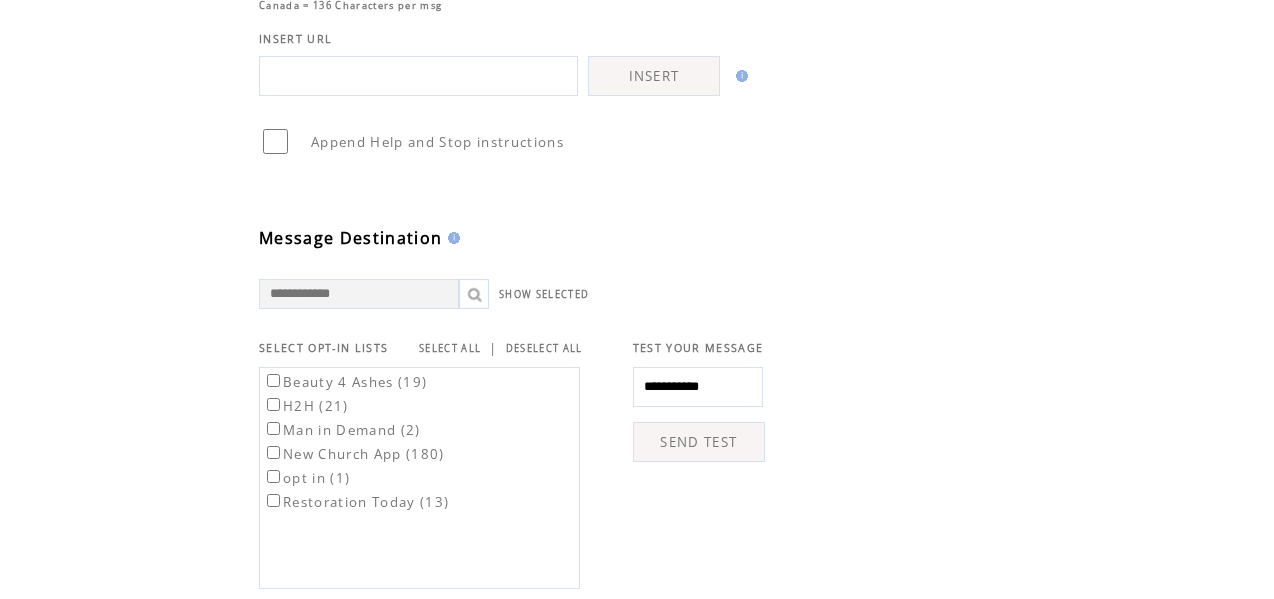 type on "**********" 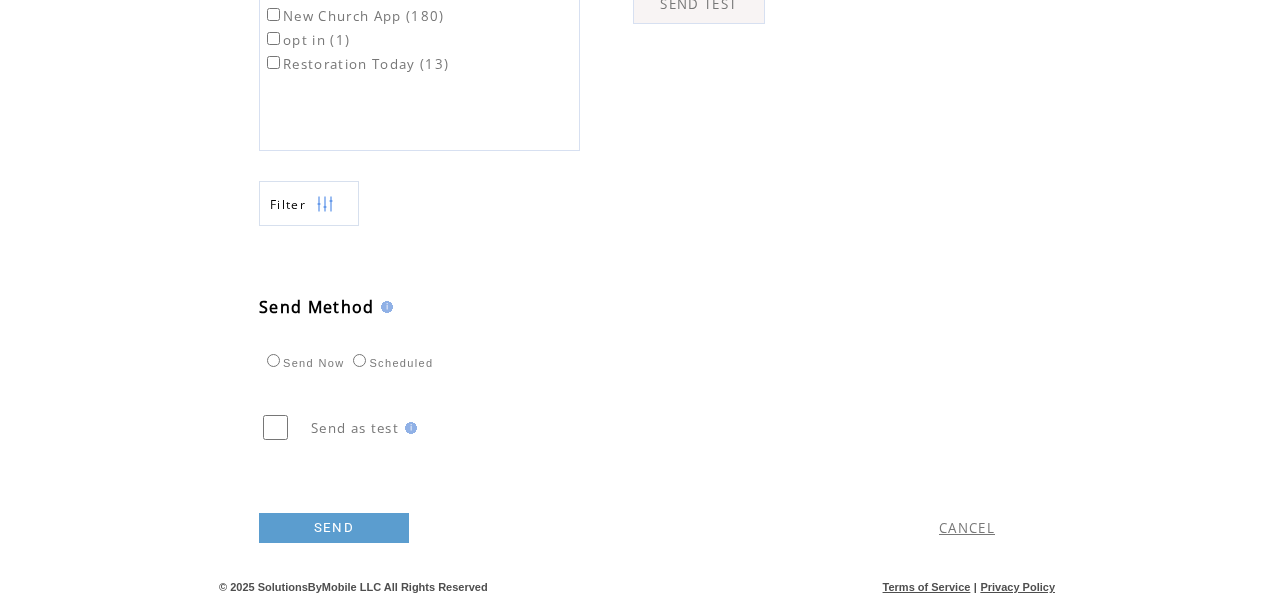 scroll, scrollTop: 842, scrollLeft: 0, axis: vertical 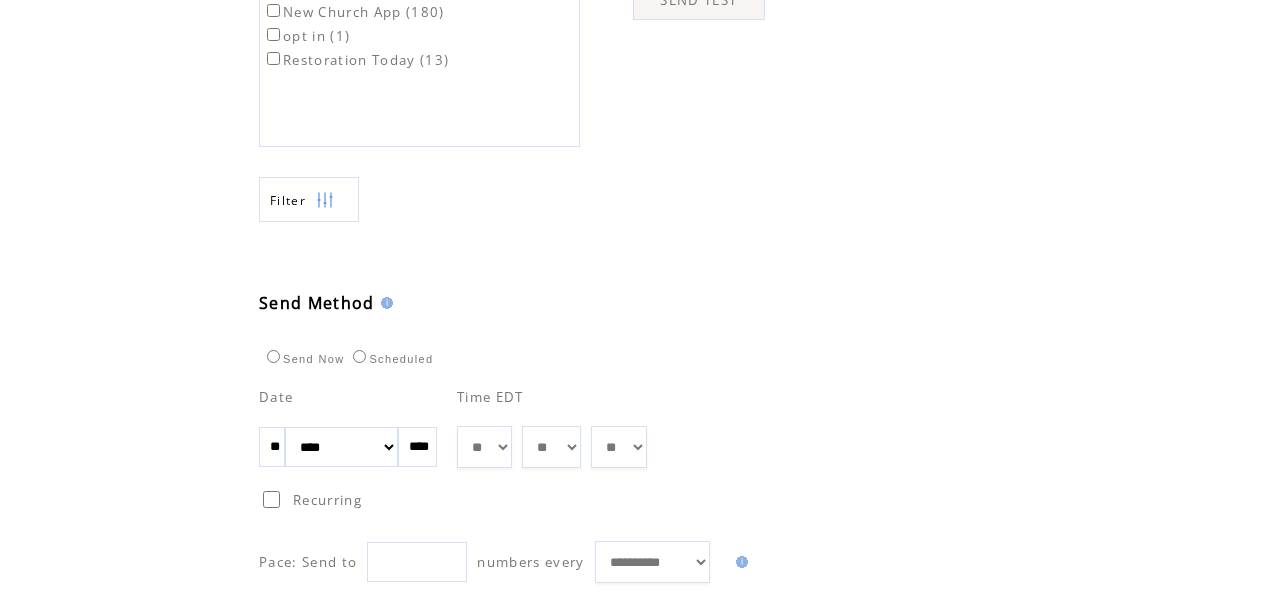 drag, startPoint x: 274, startPoint y: 450, endPoint x: 286, endPoint y: 451, distance: 12.0415945 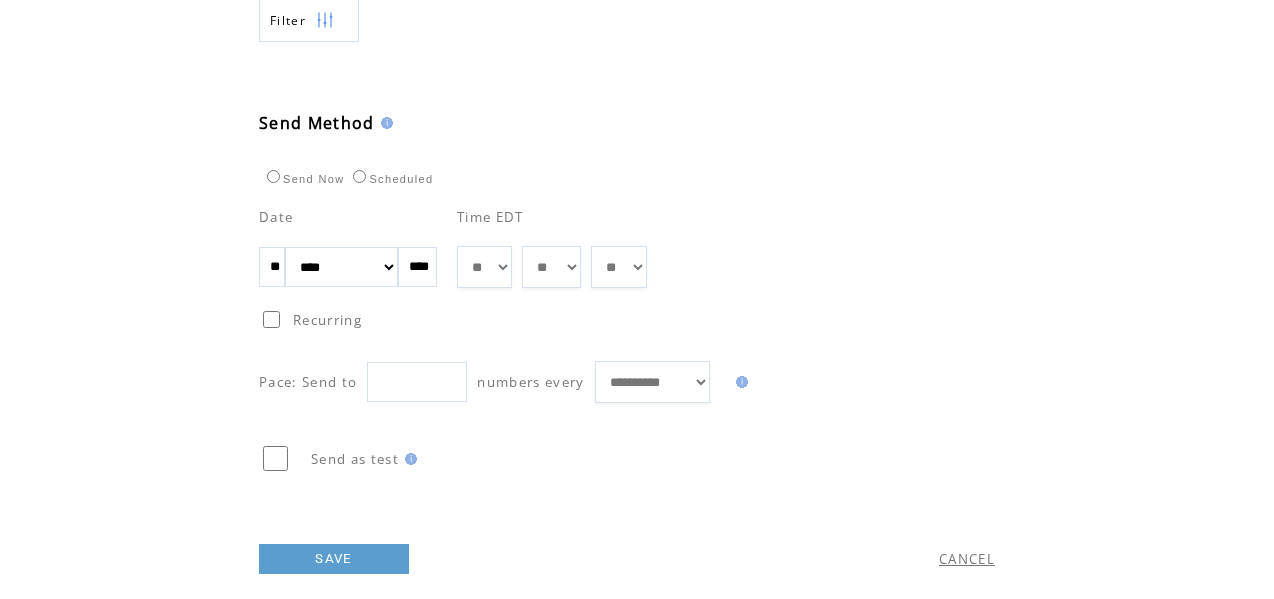 scroll, scrollTop: 1057, scrollLeft: 0, axis: vertical 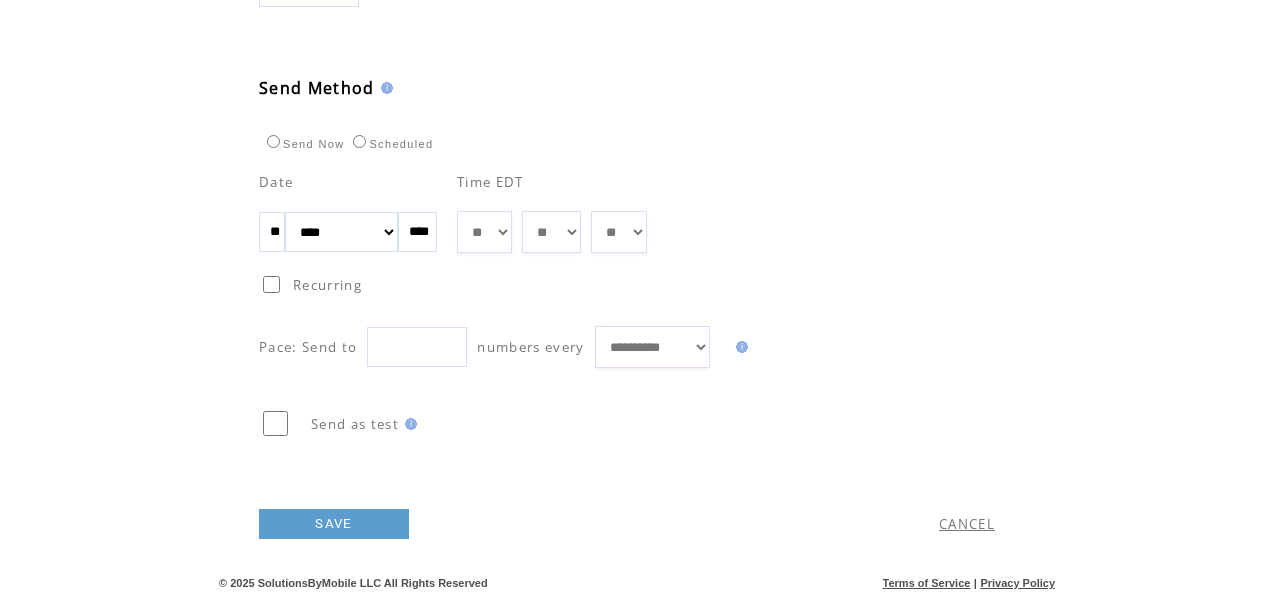 click on "** 	 ** 	 ** 	 ** 	 ** 	 ** 	 ** 	 ** 	 ** 	 ** 	 ** 	 ** 	 **" at bounding box center [484, 232] 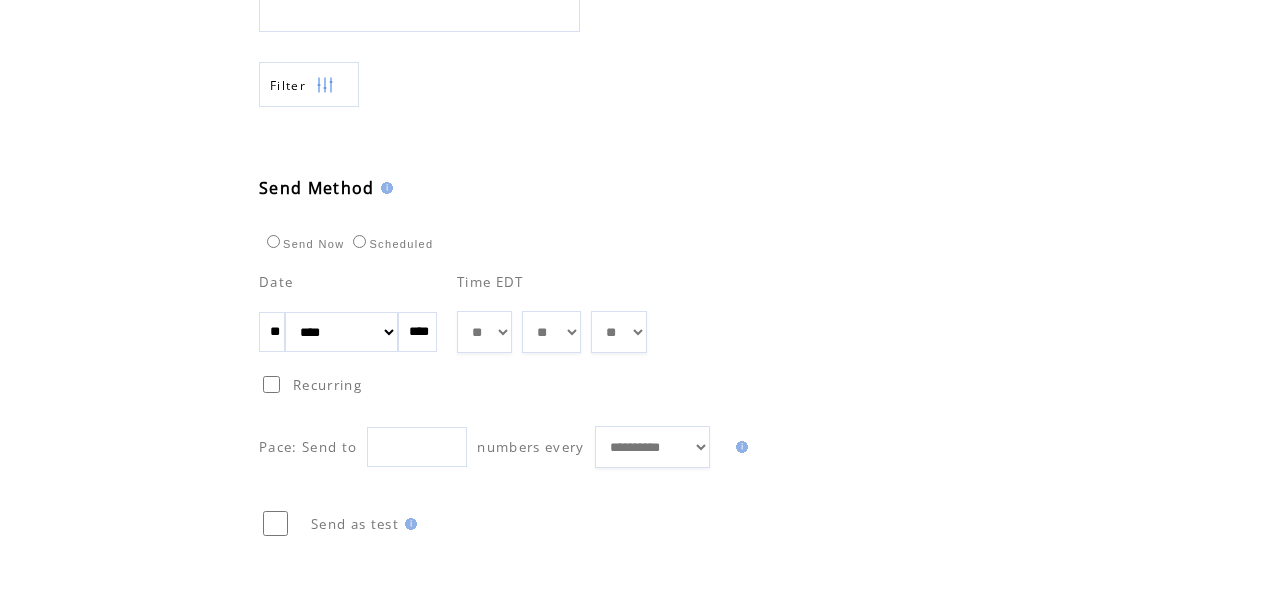 scroll, scrollTop: 1057, scrollLeft: 0, axis: vertical 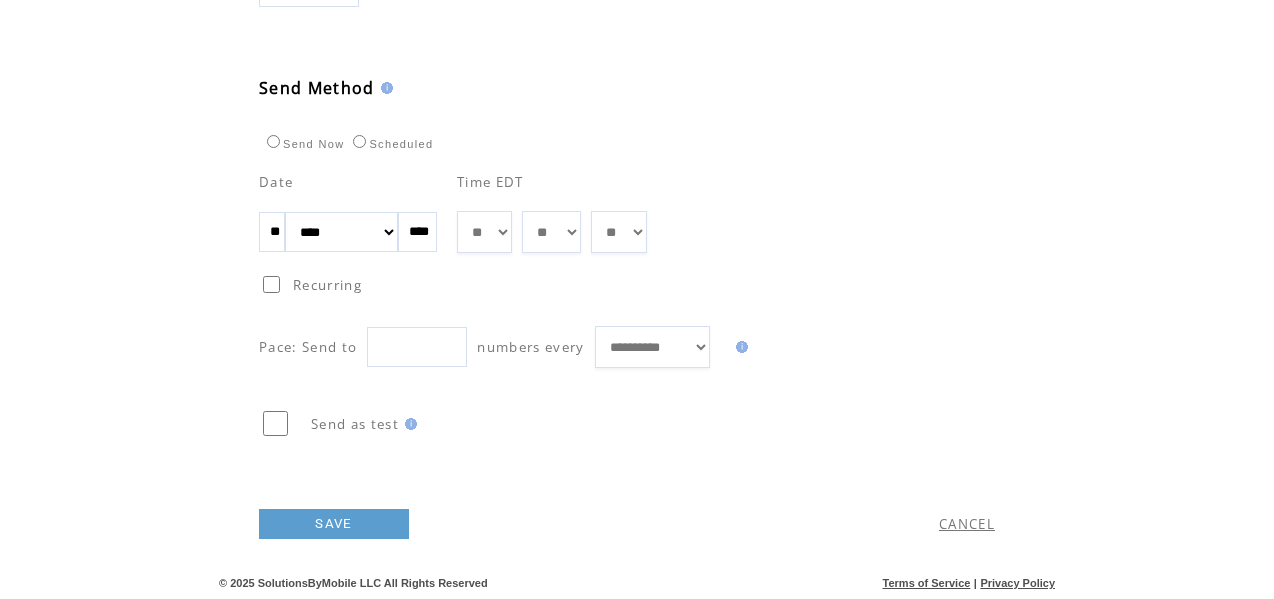 click on "SAVE" at bounding box center [334, 524] 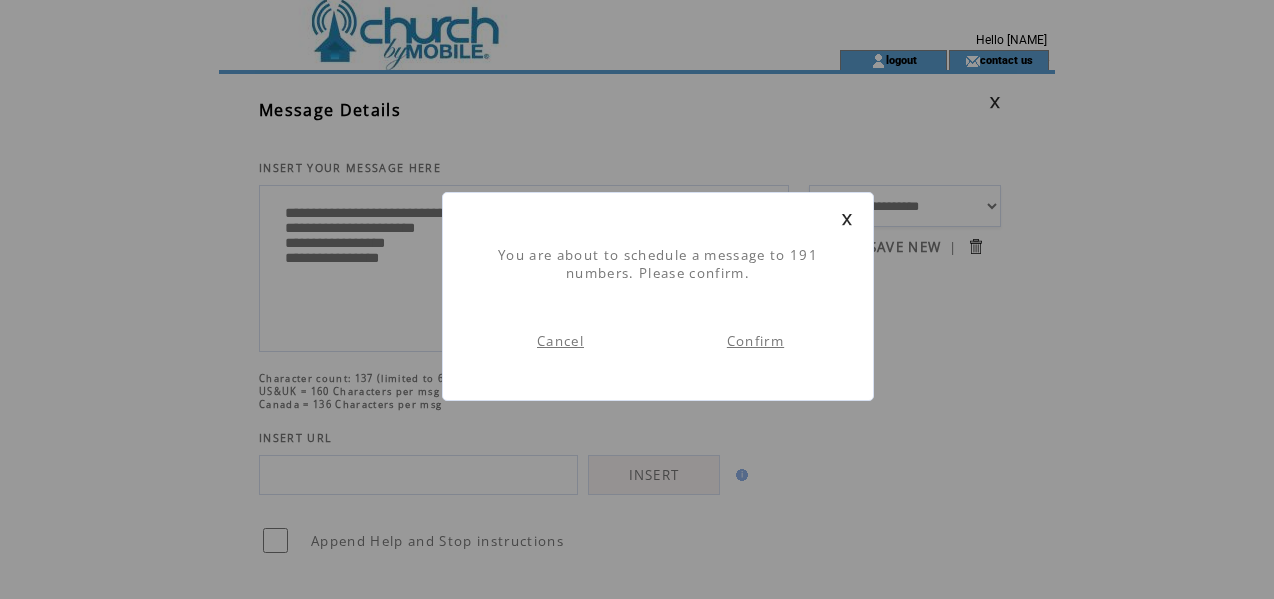 scroll, scrollTop: 1, scrollLeft: 0, axis: vertical 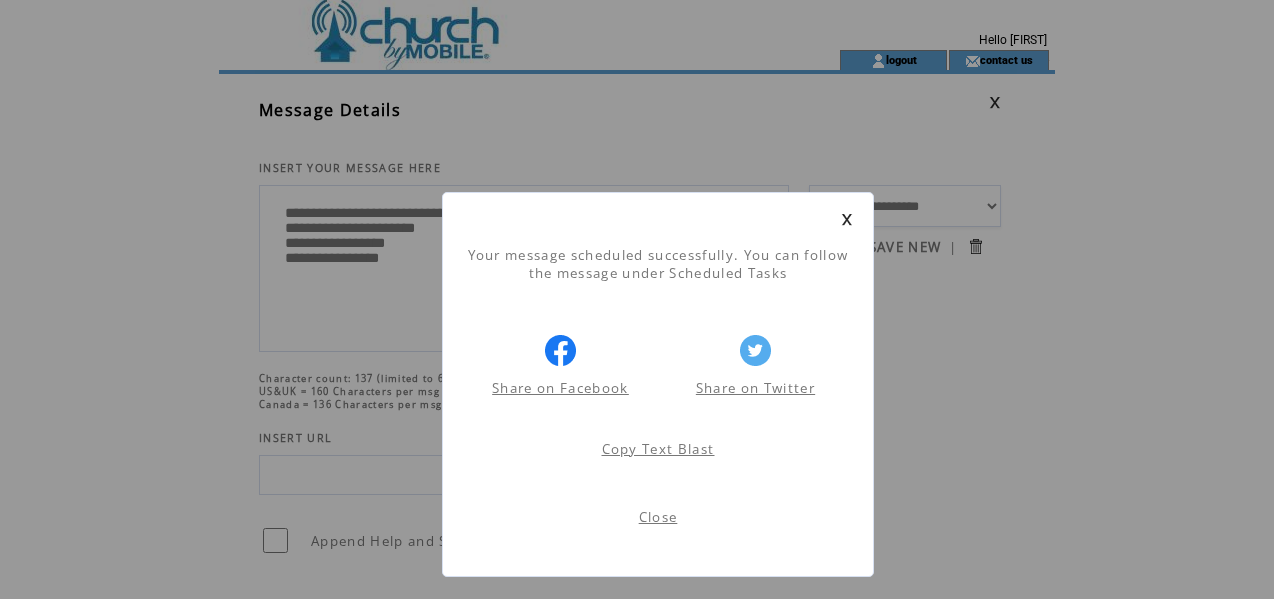 click on "Close" at bounding box center (658, 517) 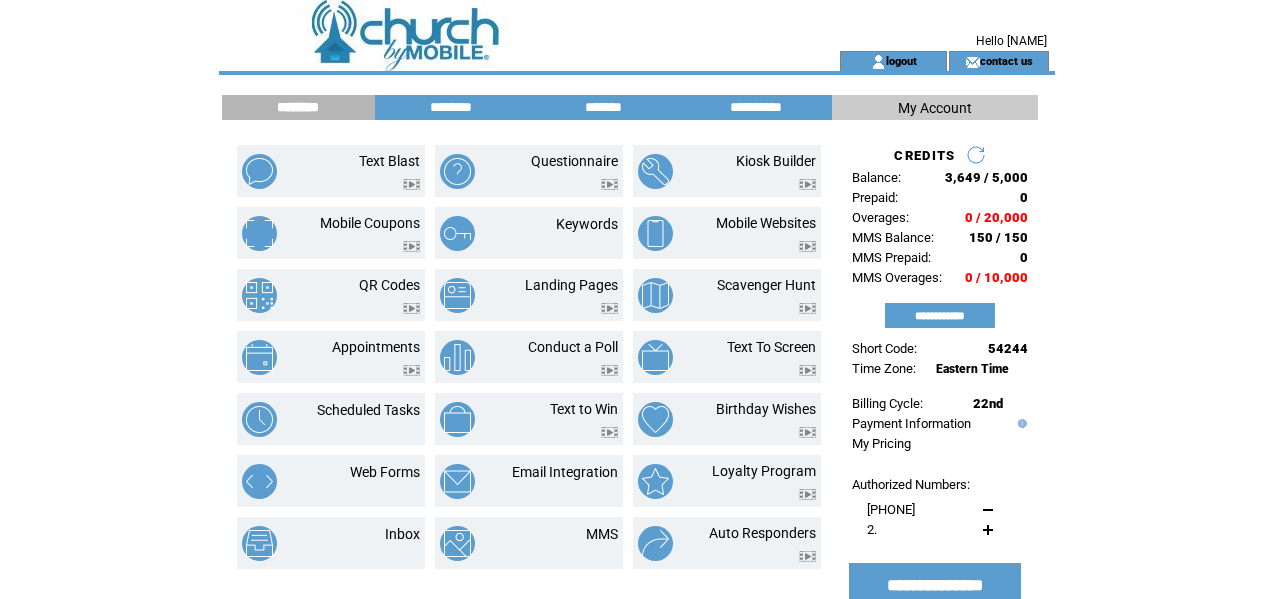 scroll, scrollTop: 0, scrollLeft: 0, axis: both 